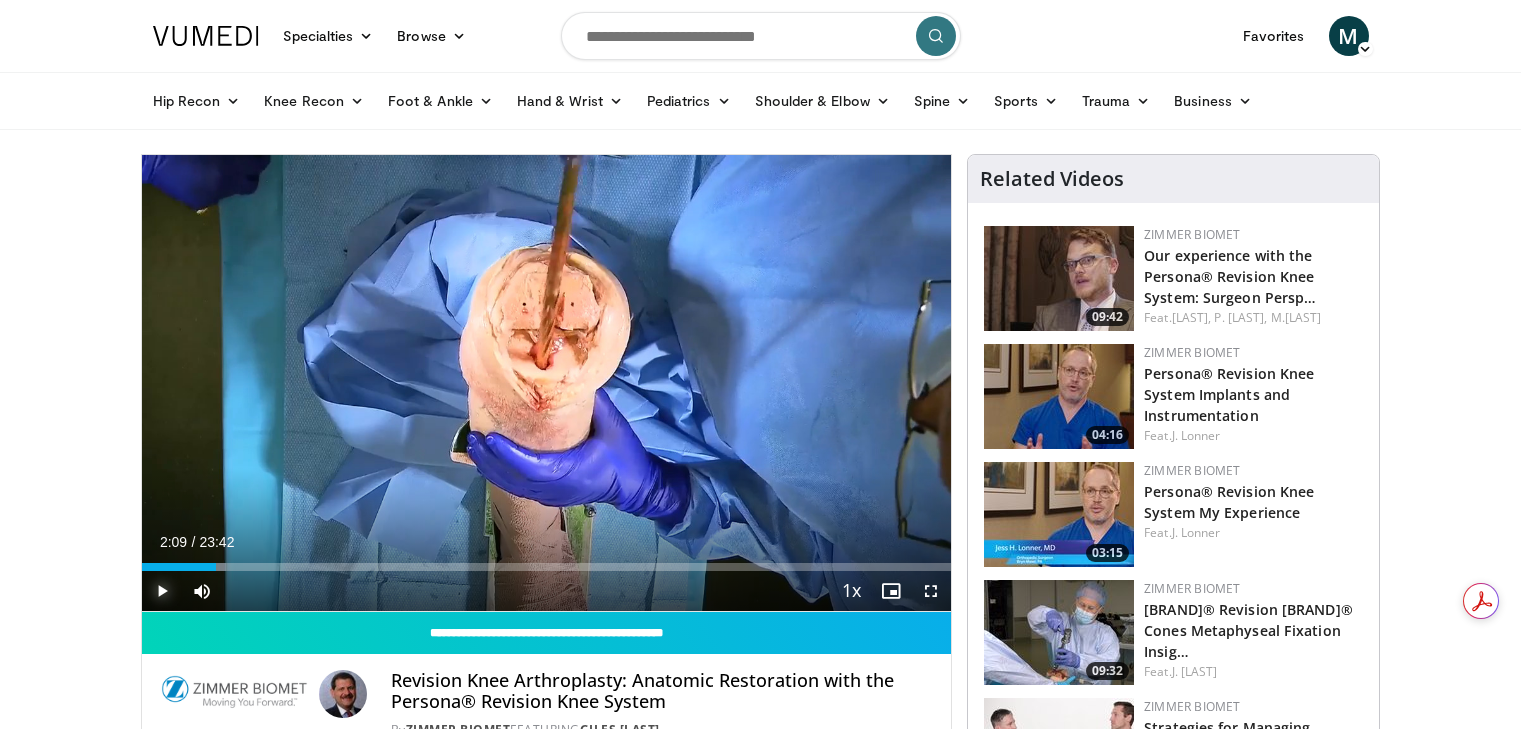 scroll, scrollTop: 0, scrollLeft: 0, axis: both 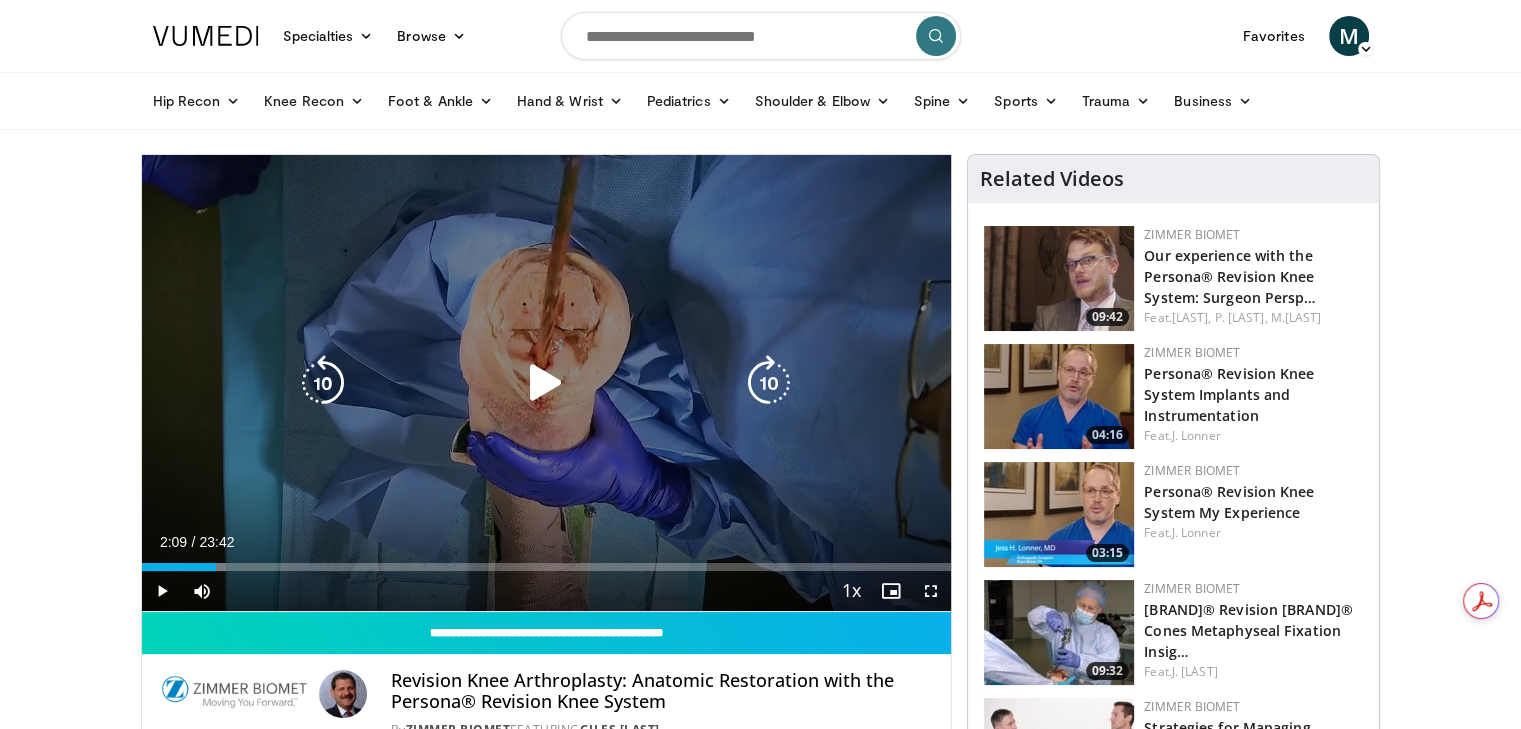 click at bounding box center (546, 383) 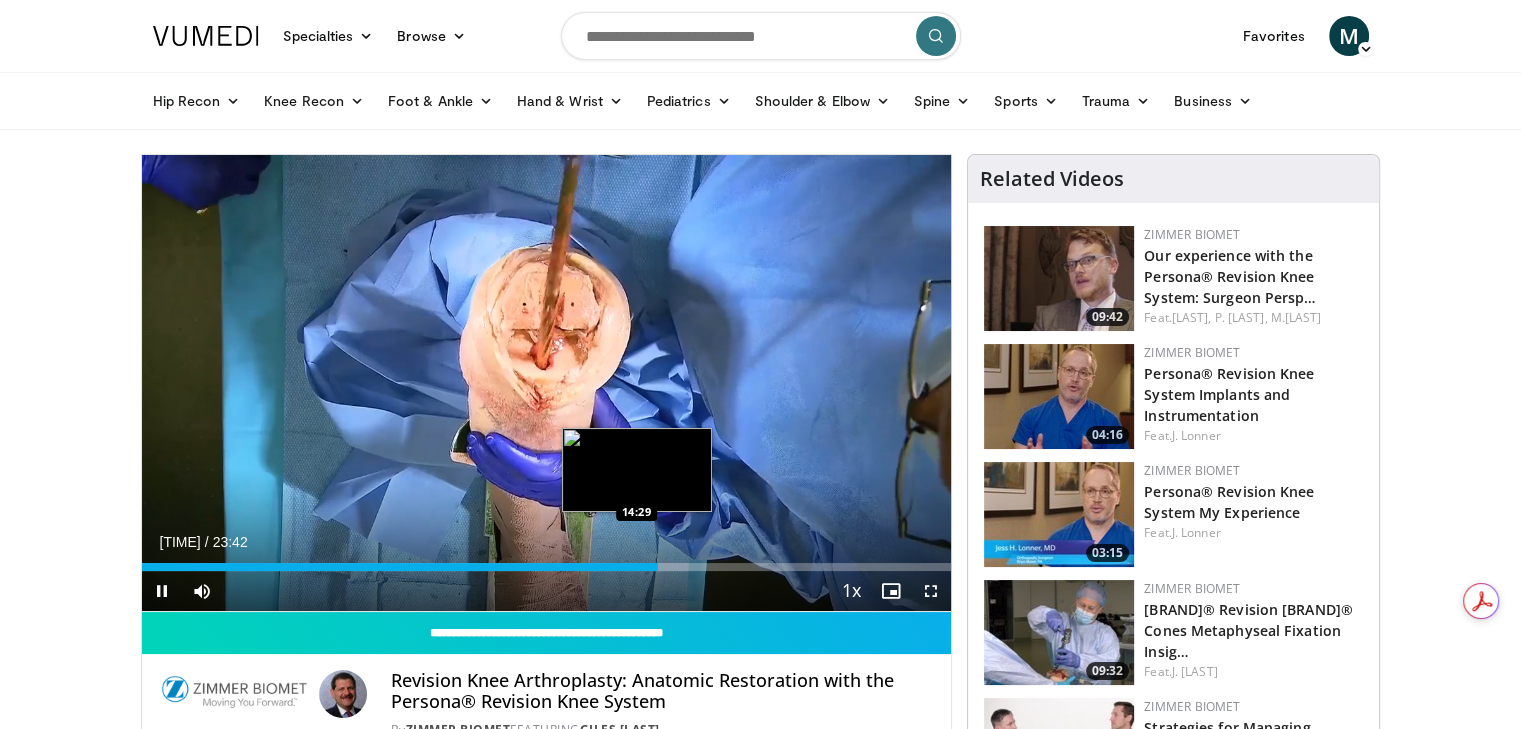 click on "Loaded :  67.54% [ORIGINAL_TIME] [ORIGINAL_TIME]" at bounding box center (547, 561) 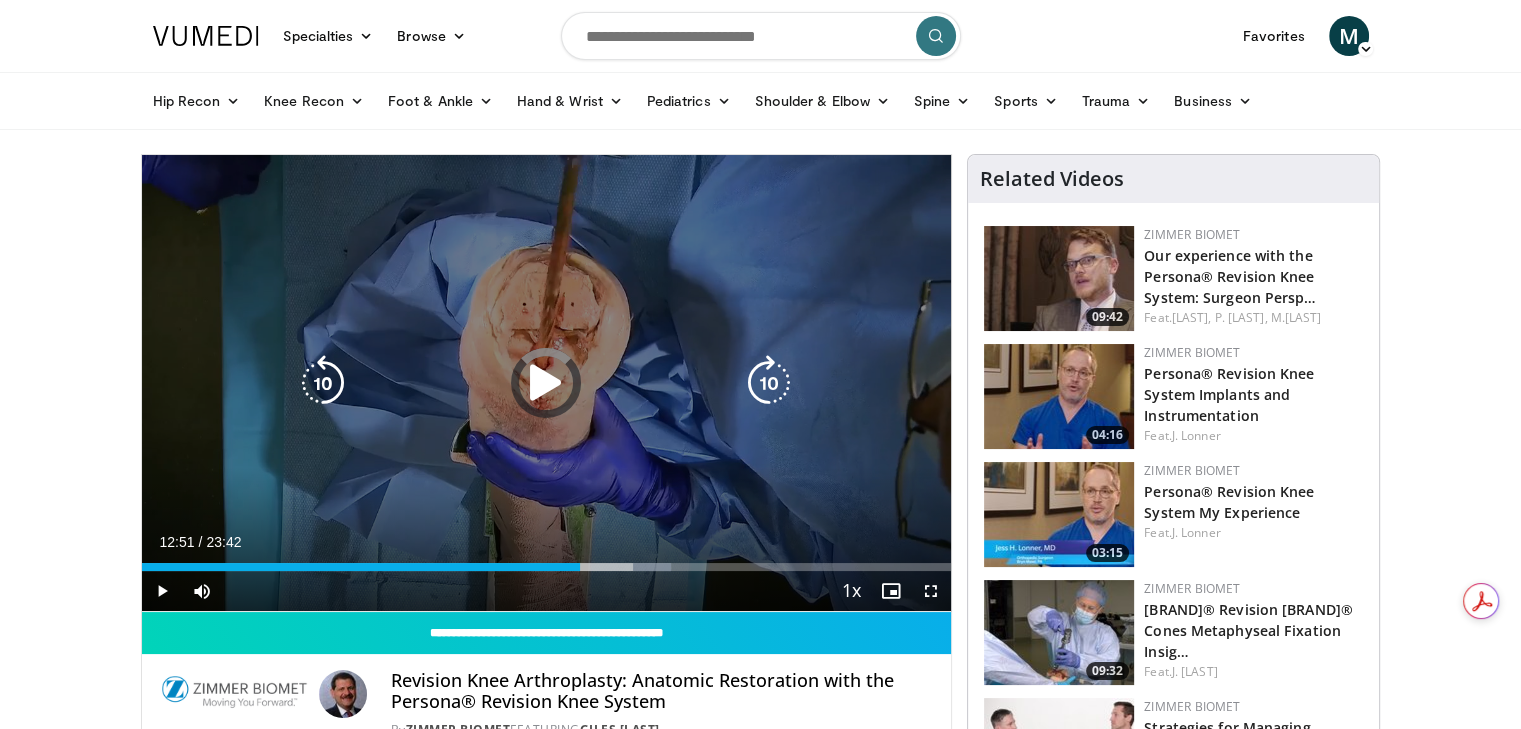click on "Loaded :  65.42% 14:51 12:47" at bounding box center [547, 567] 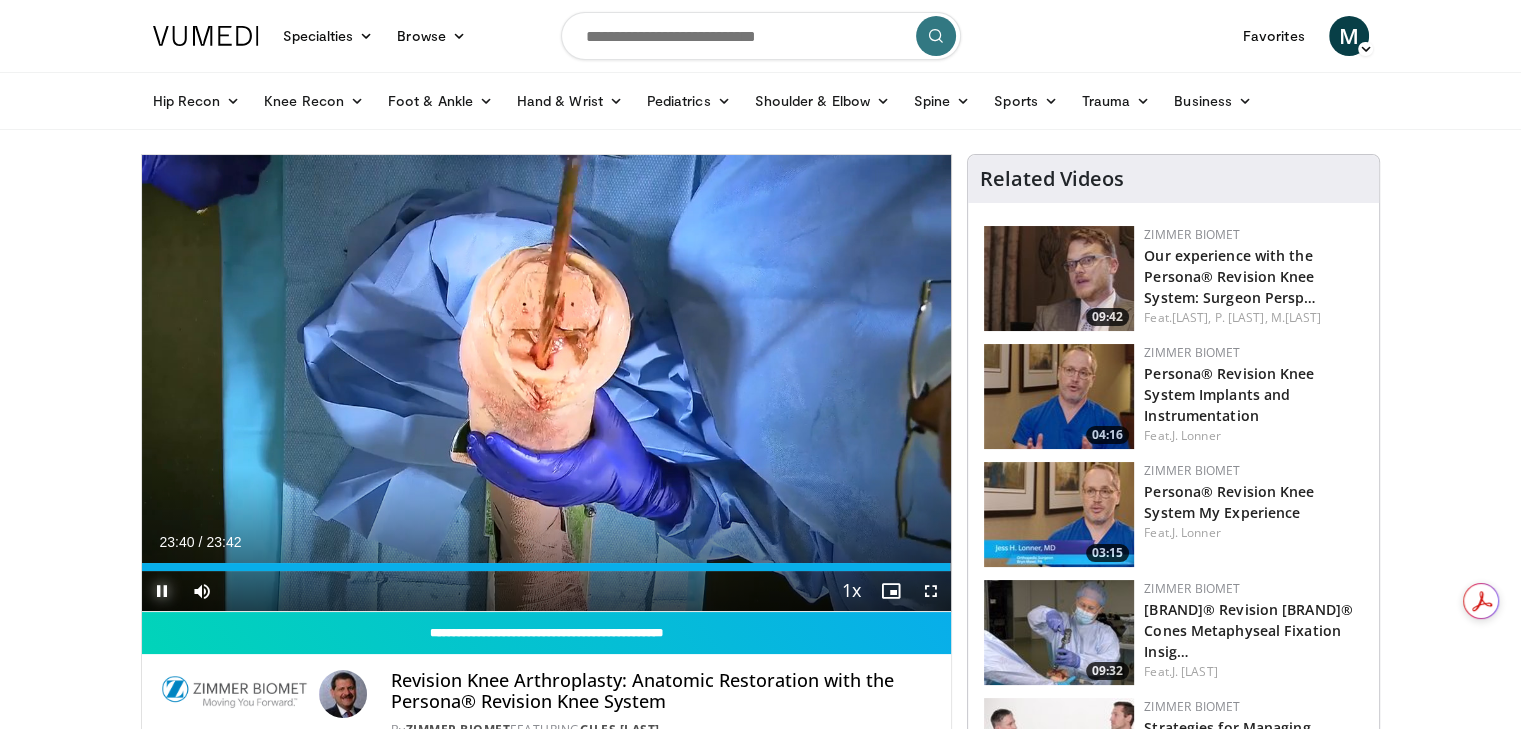 click at bounding box center [162, 591] 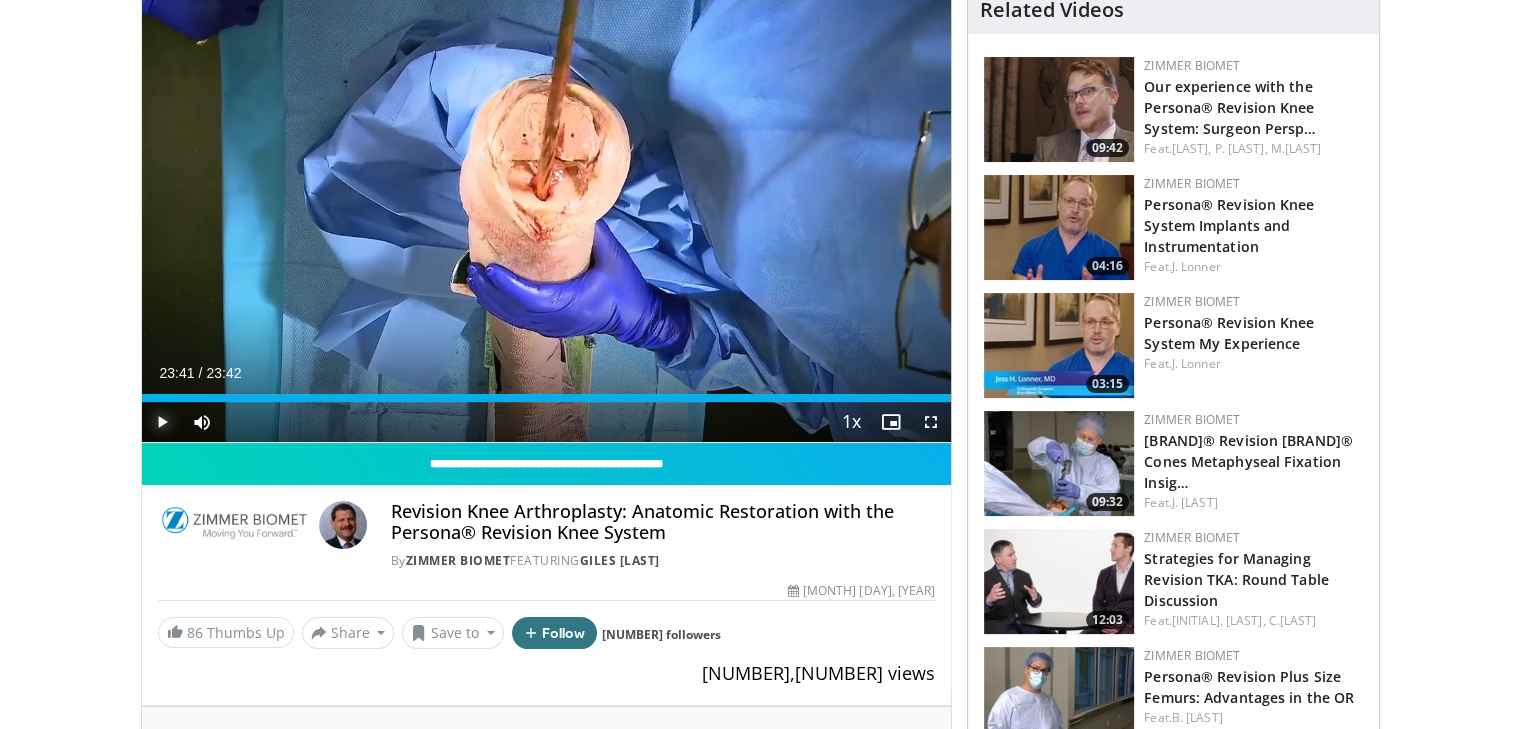 scroll, scrollTop: 171, scrollLeft: 0, axis: vertical 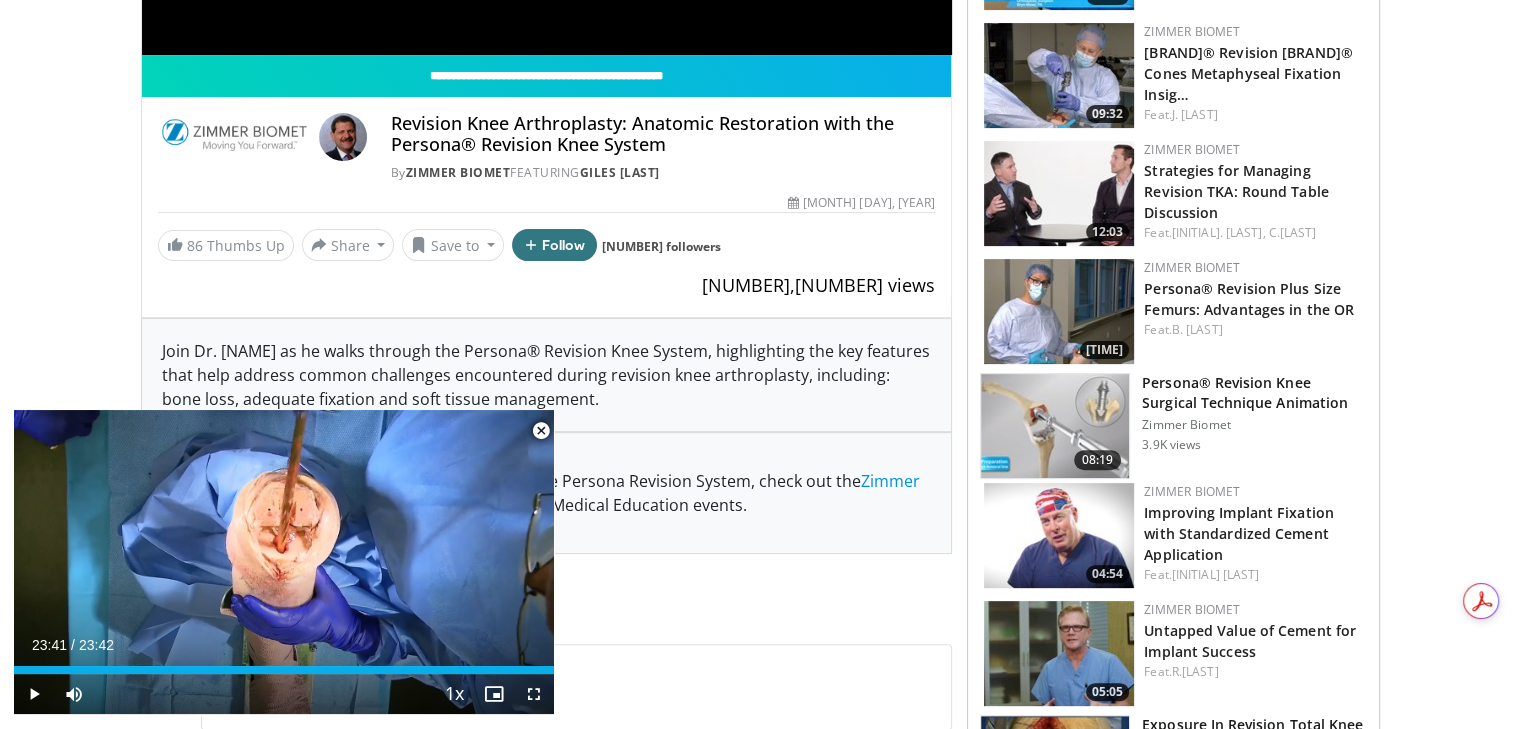 click at bounding box center [541, 431] 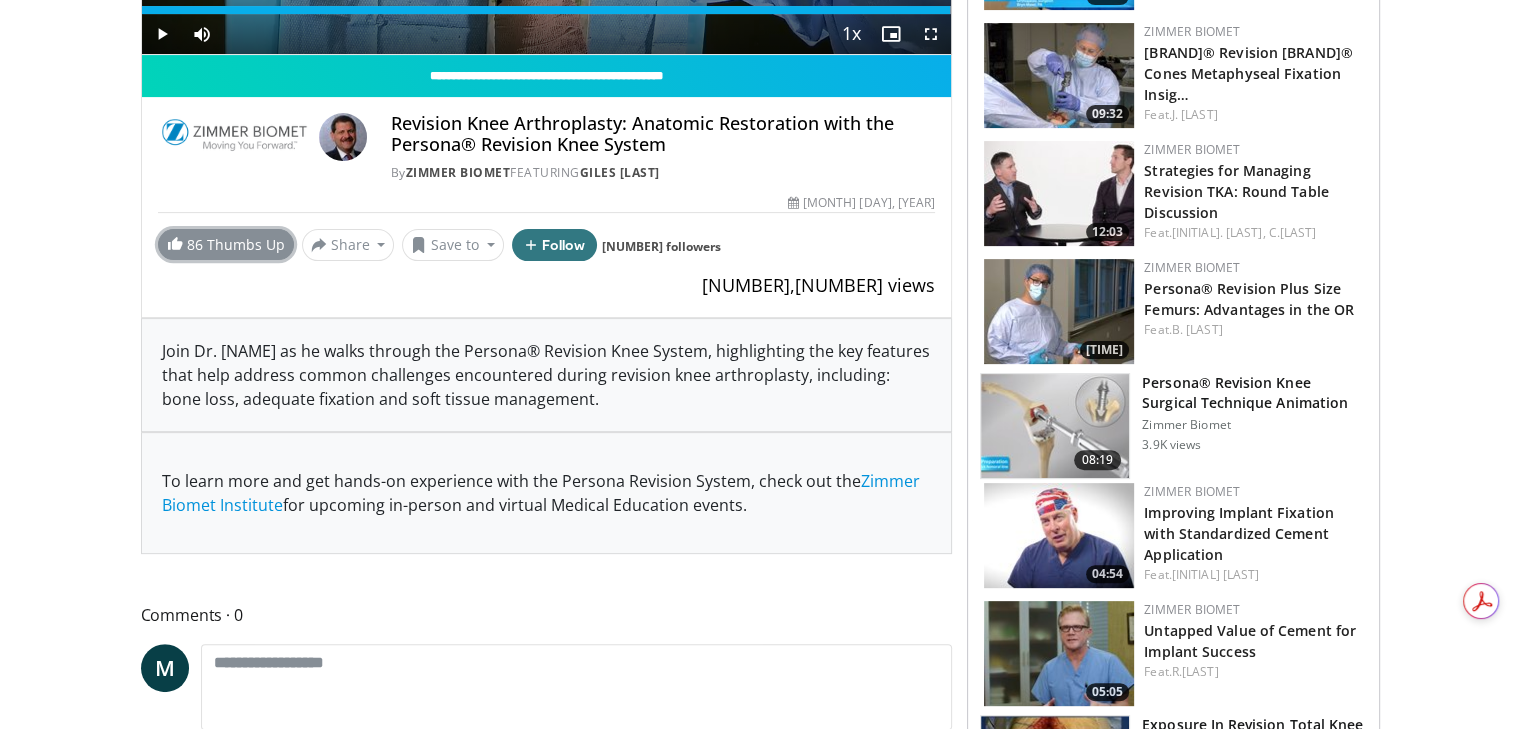 click on "86
Thumbs Up" at bounding box center (226, 244) 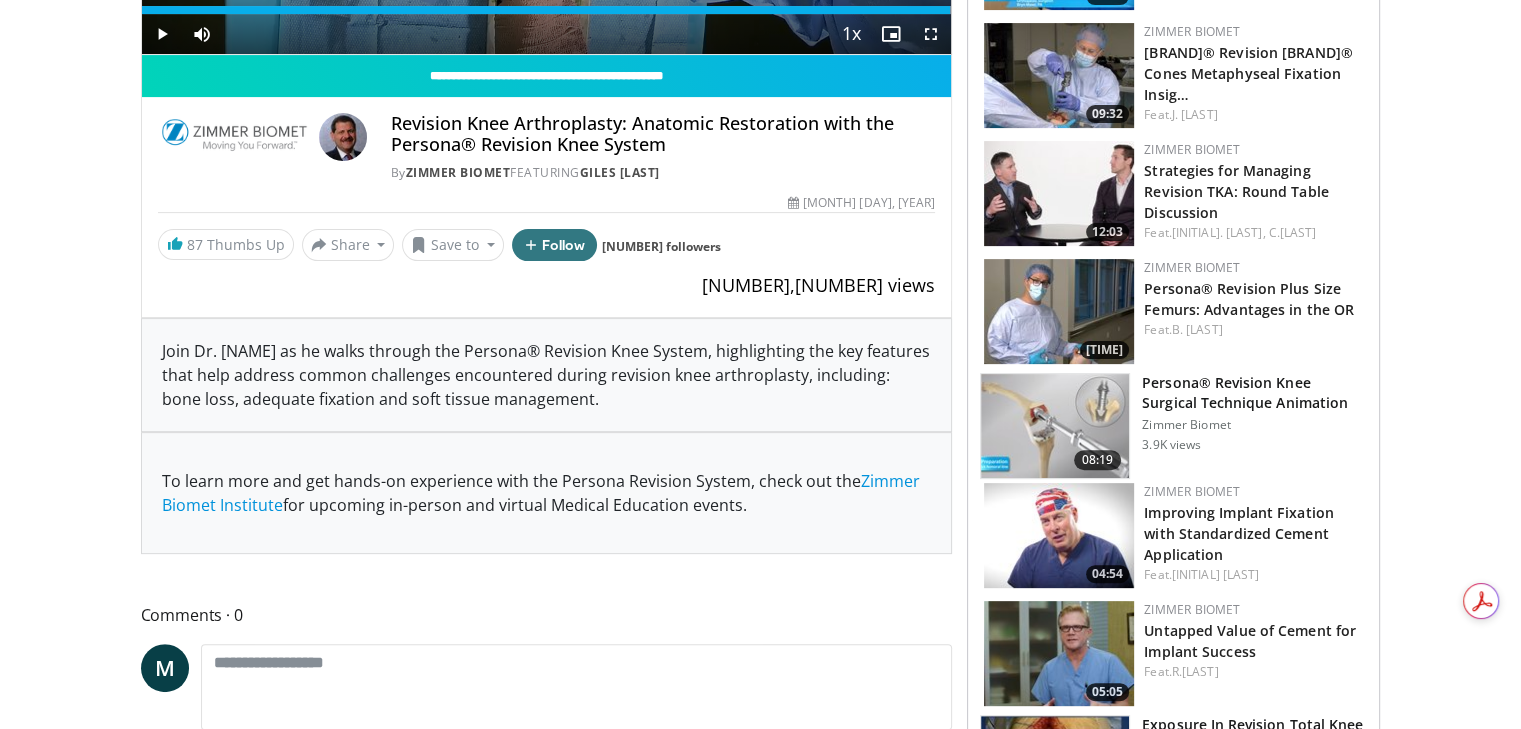 scroll, scrollTop: 1195, scrollLeft: 0, axis: vertical 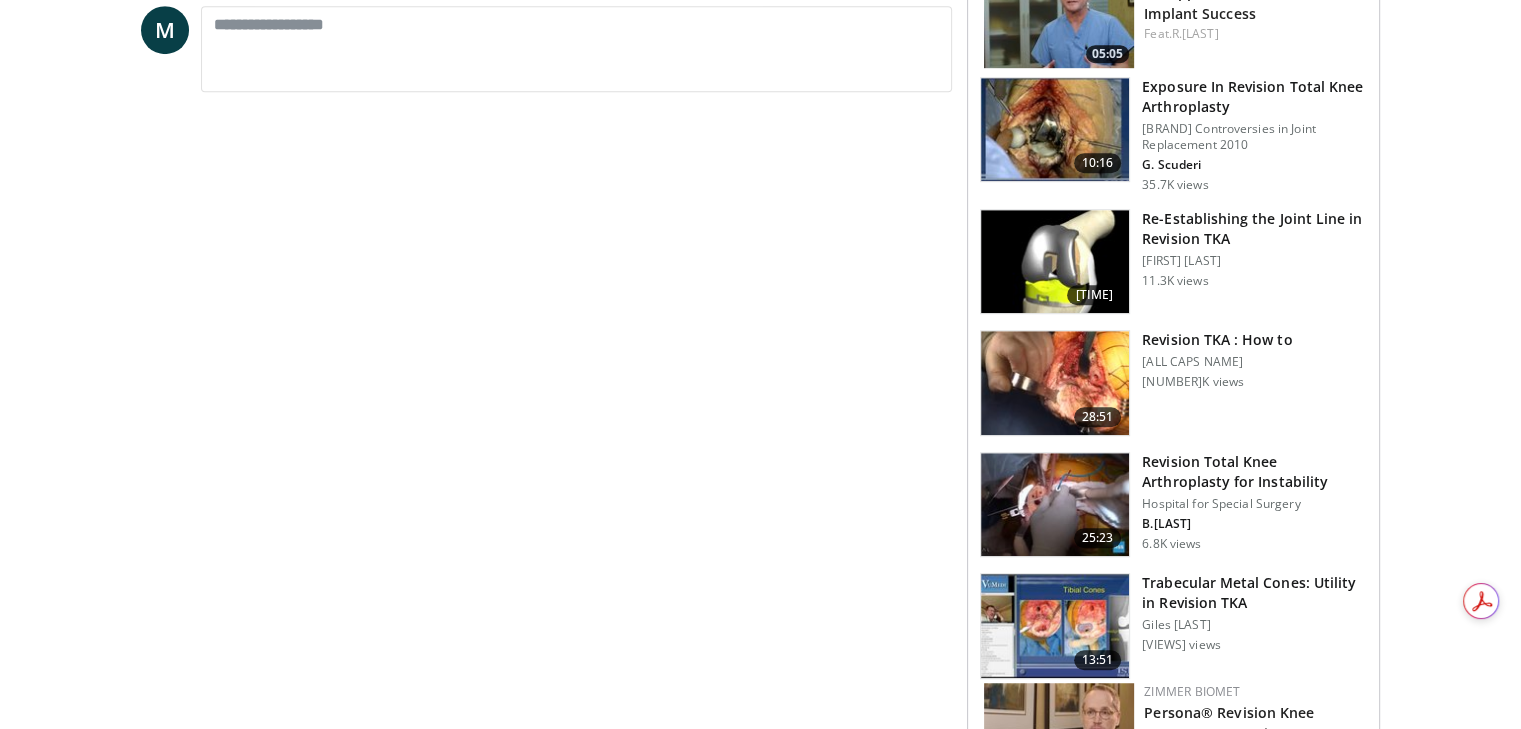 click at bounding box center [1055, 262] 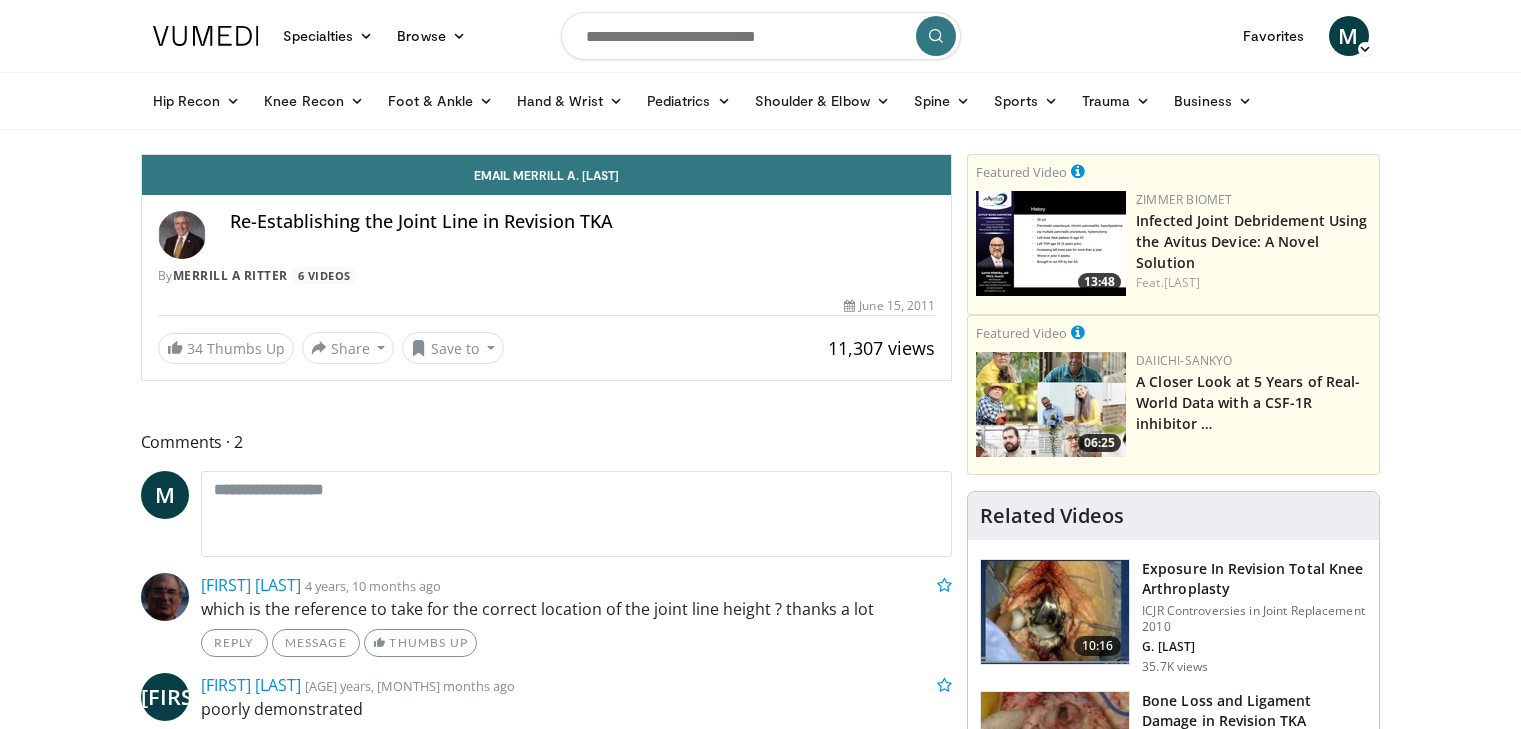 scroll, scrollTop: 0, scrollLeft: 0, axis: both 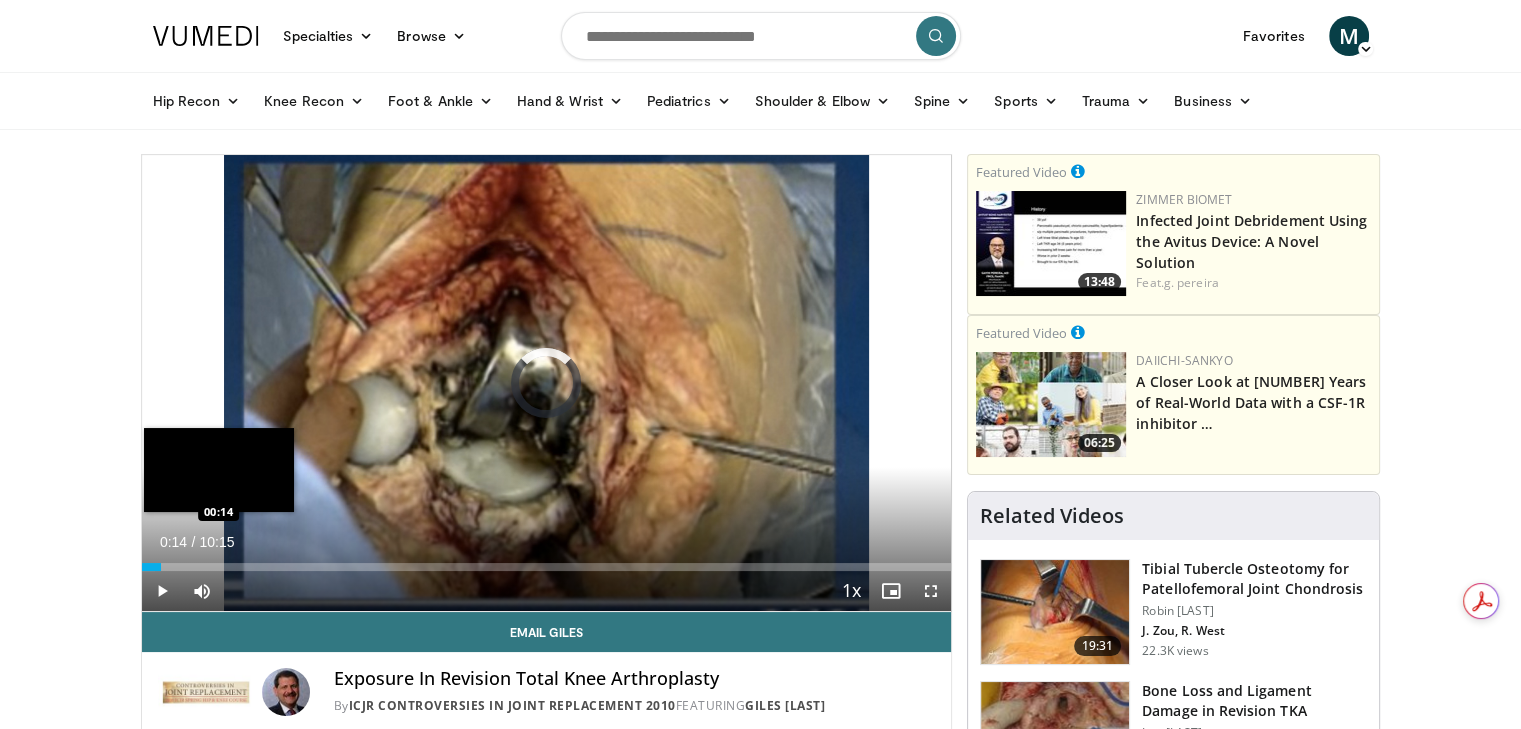 click on "Loaded :  1.62% 00:14 00:14" at bounding box center (547, 567) 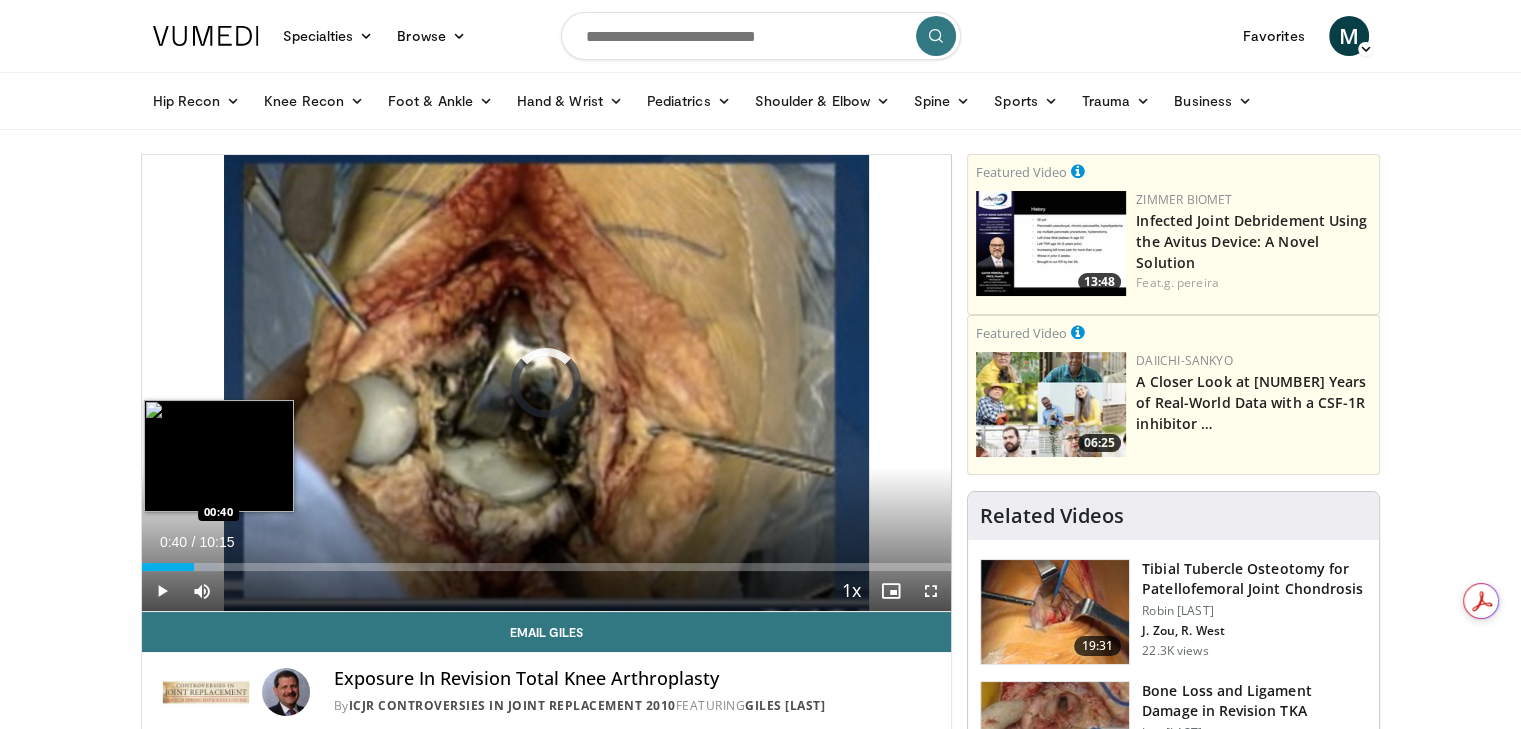 click at bounding box center [188, 567] 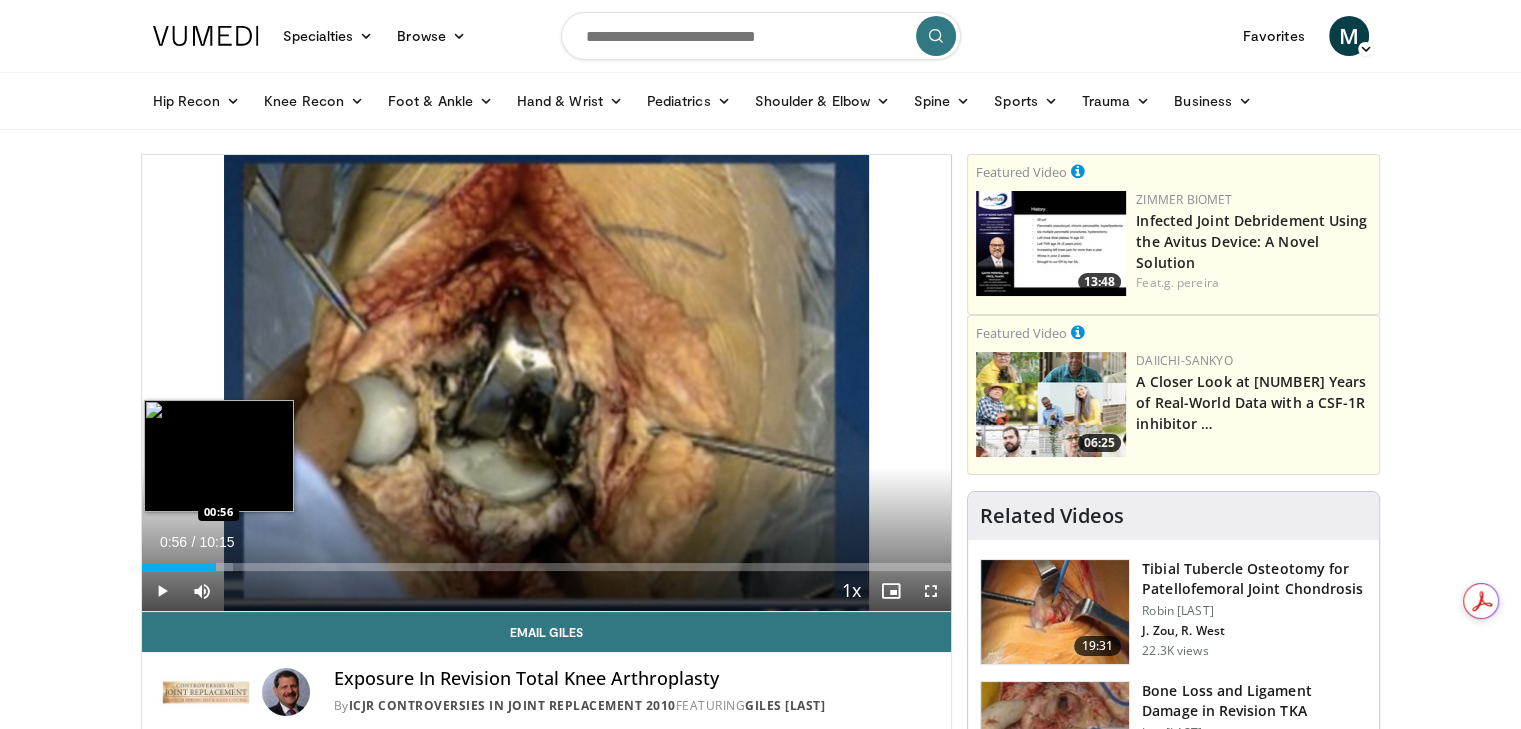 click on "Loaded :  11.35% 00:56 00:56" at bounding box center (547, 567) 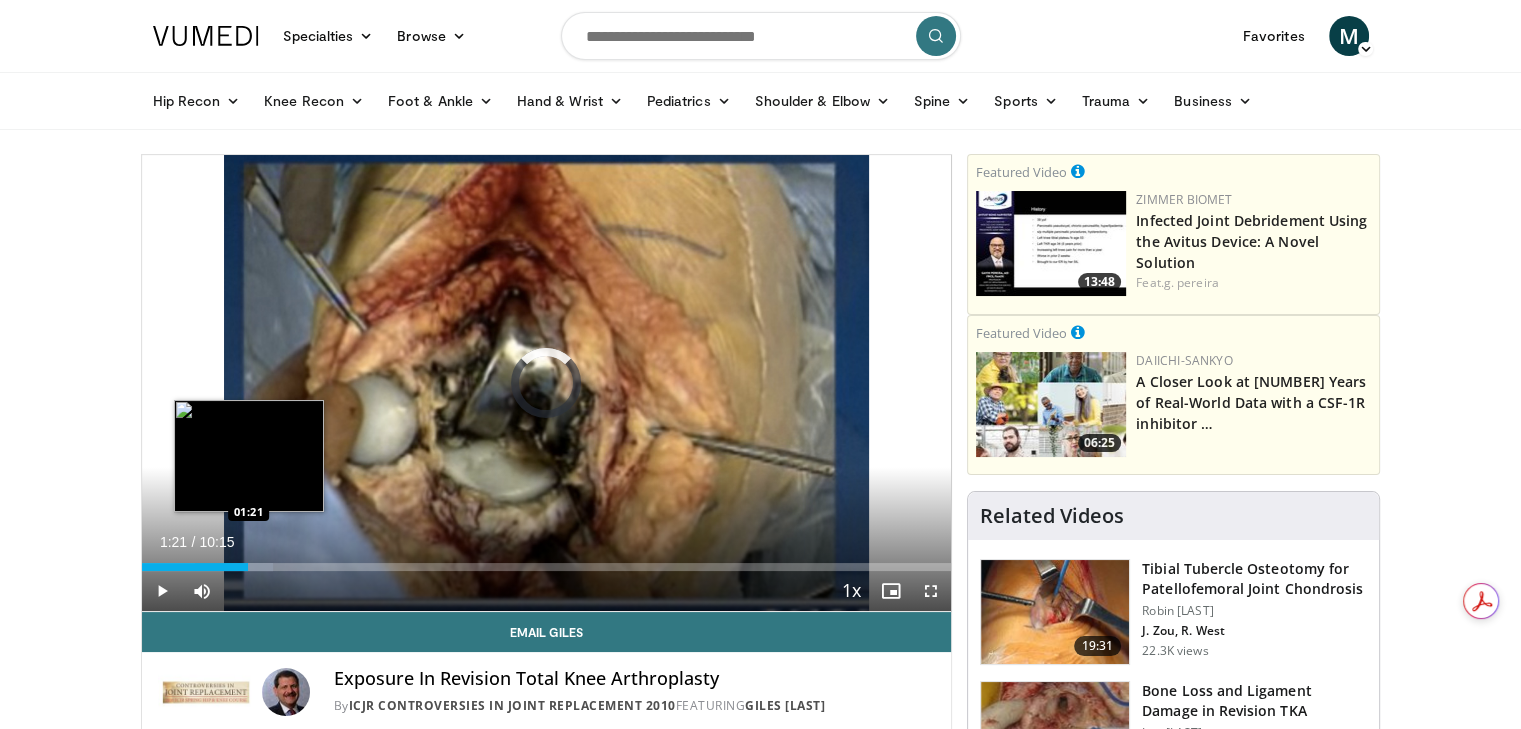 click at bounding box center (234, 567) 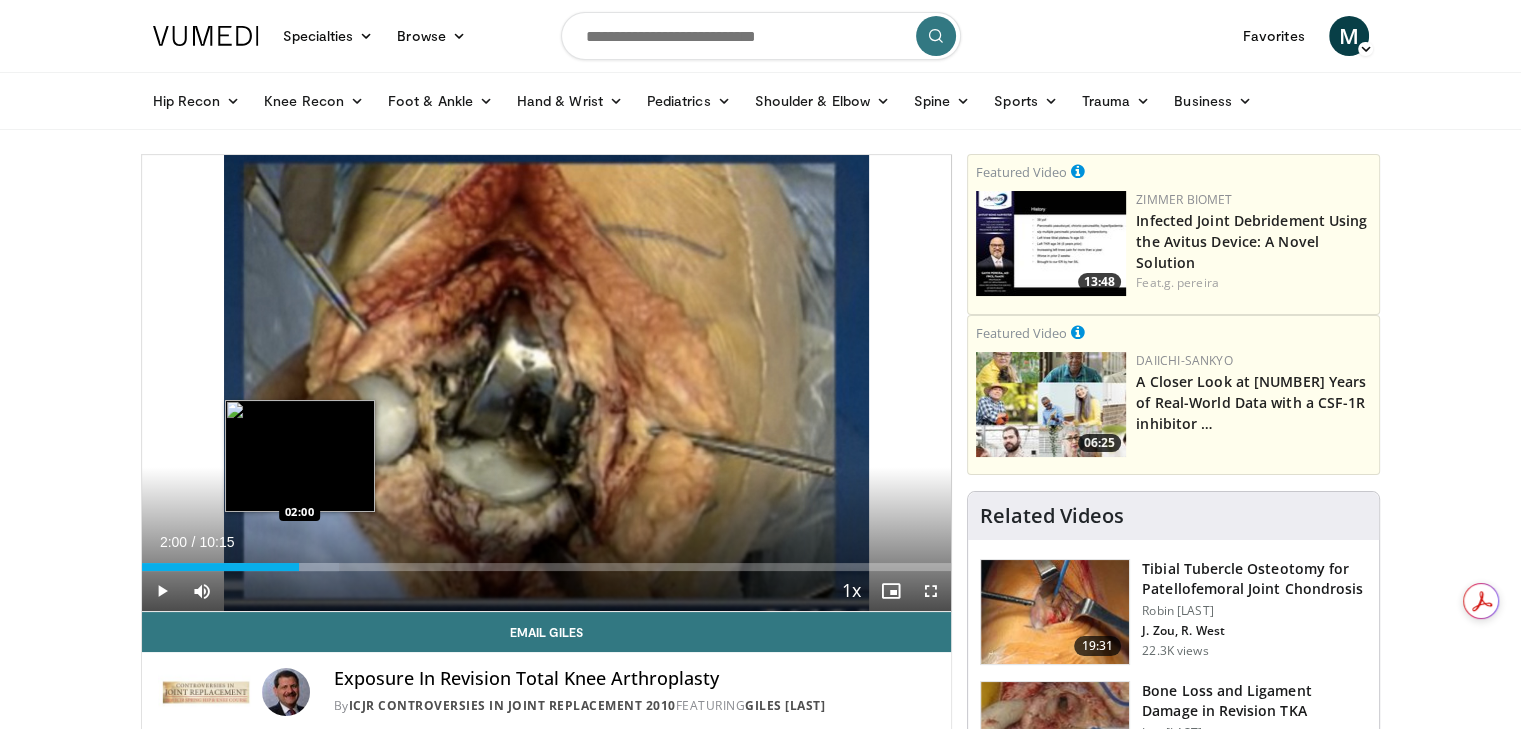 click at bounding box center [292, 567] 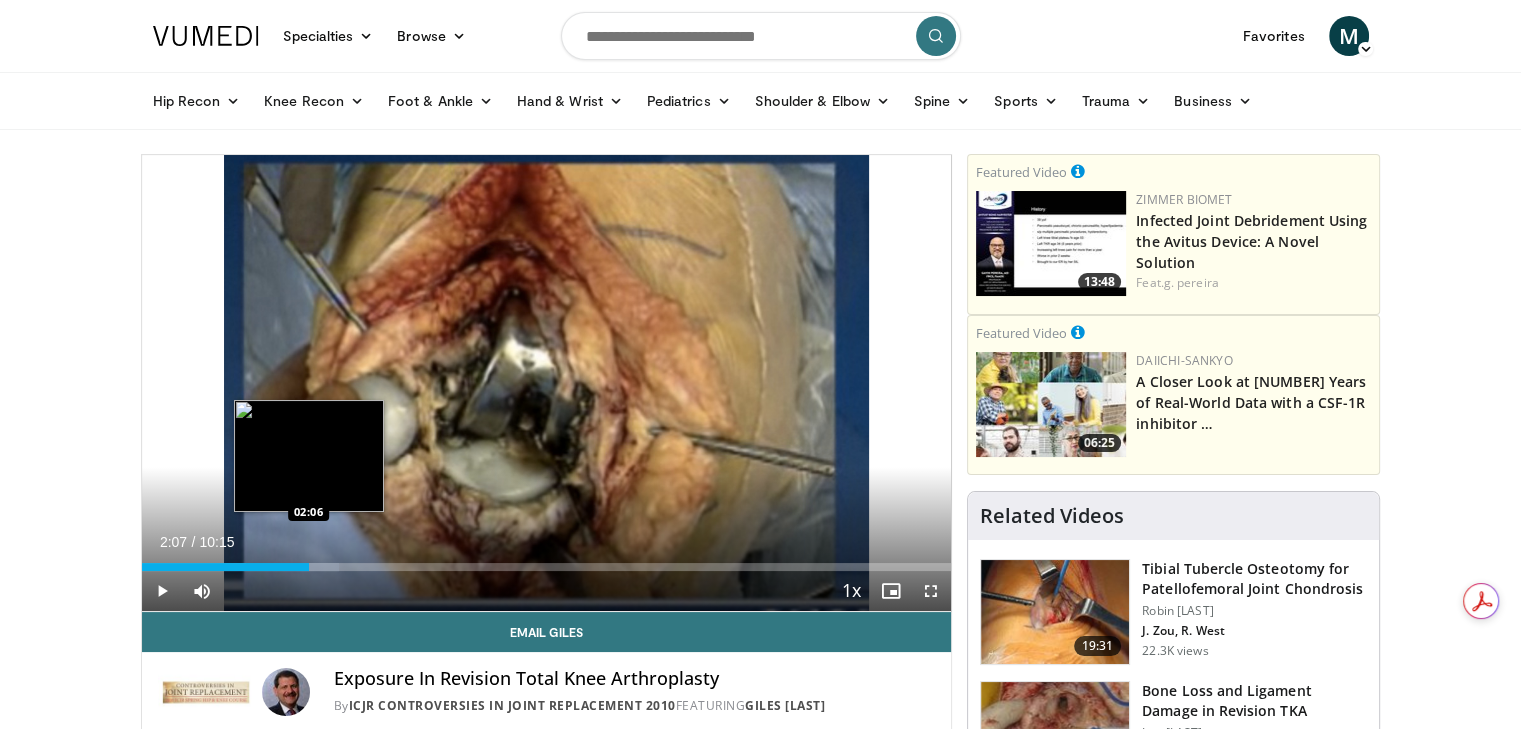 click on "Loaded :  24.39% 02:07 02:06" at bounding box center (547, 567) 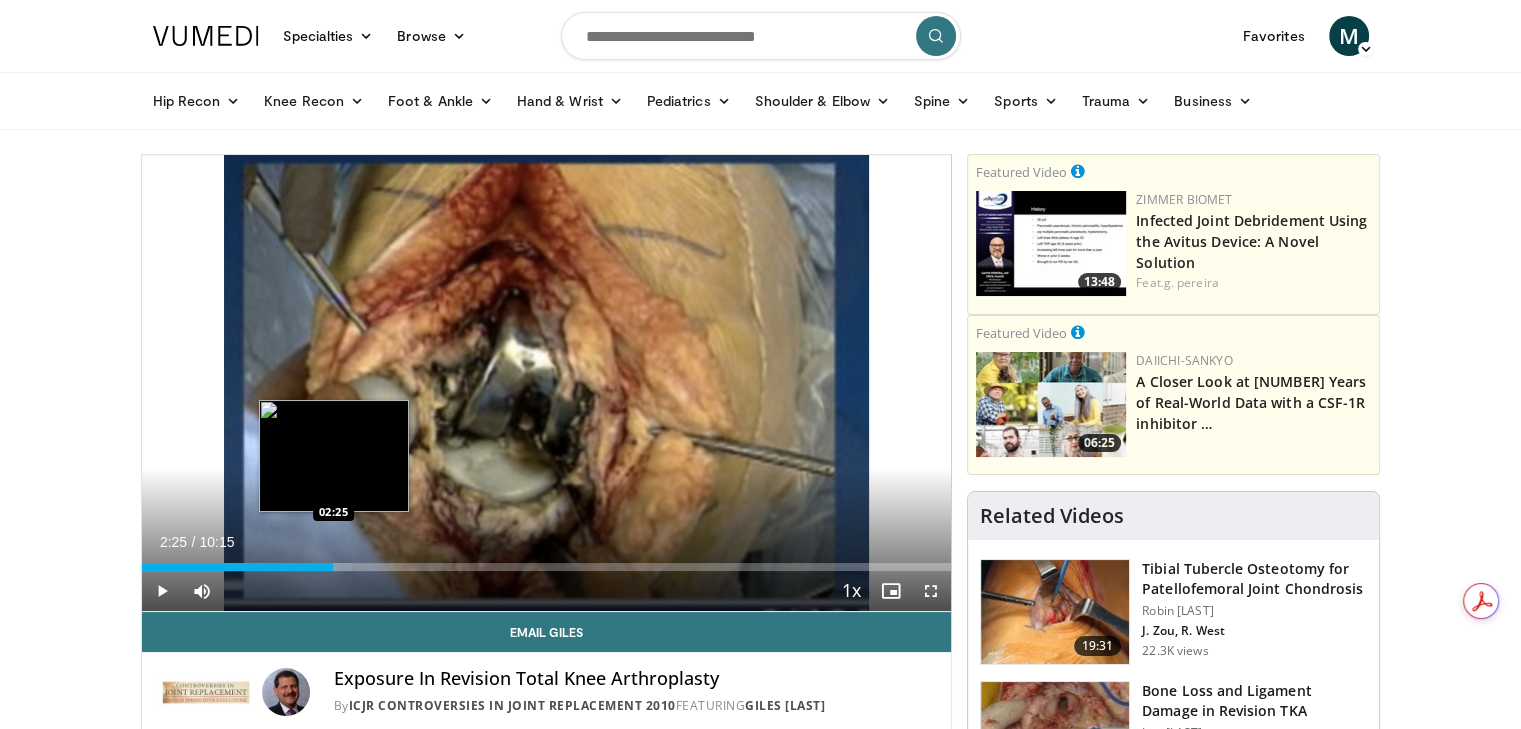click on "Loaded :  26.01% 02:25 02:25" at bounding box center (547, 567) 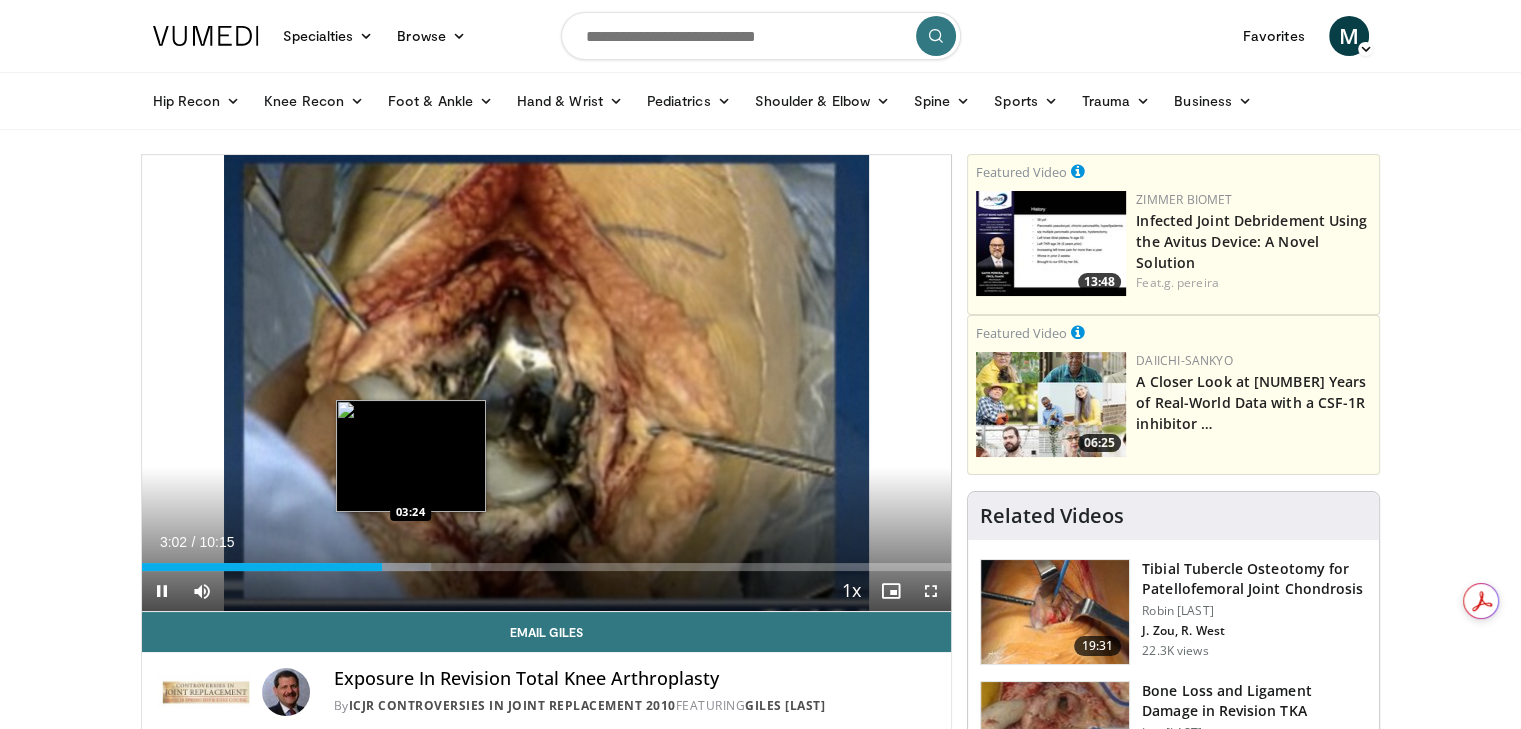click on "Loaded :  35.77% 03:03 03:24" at bounding box center [547, 567] 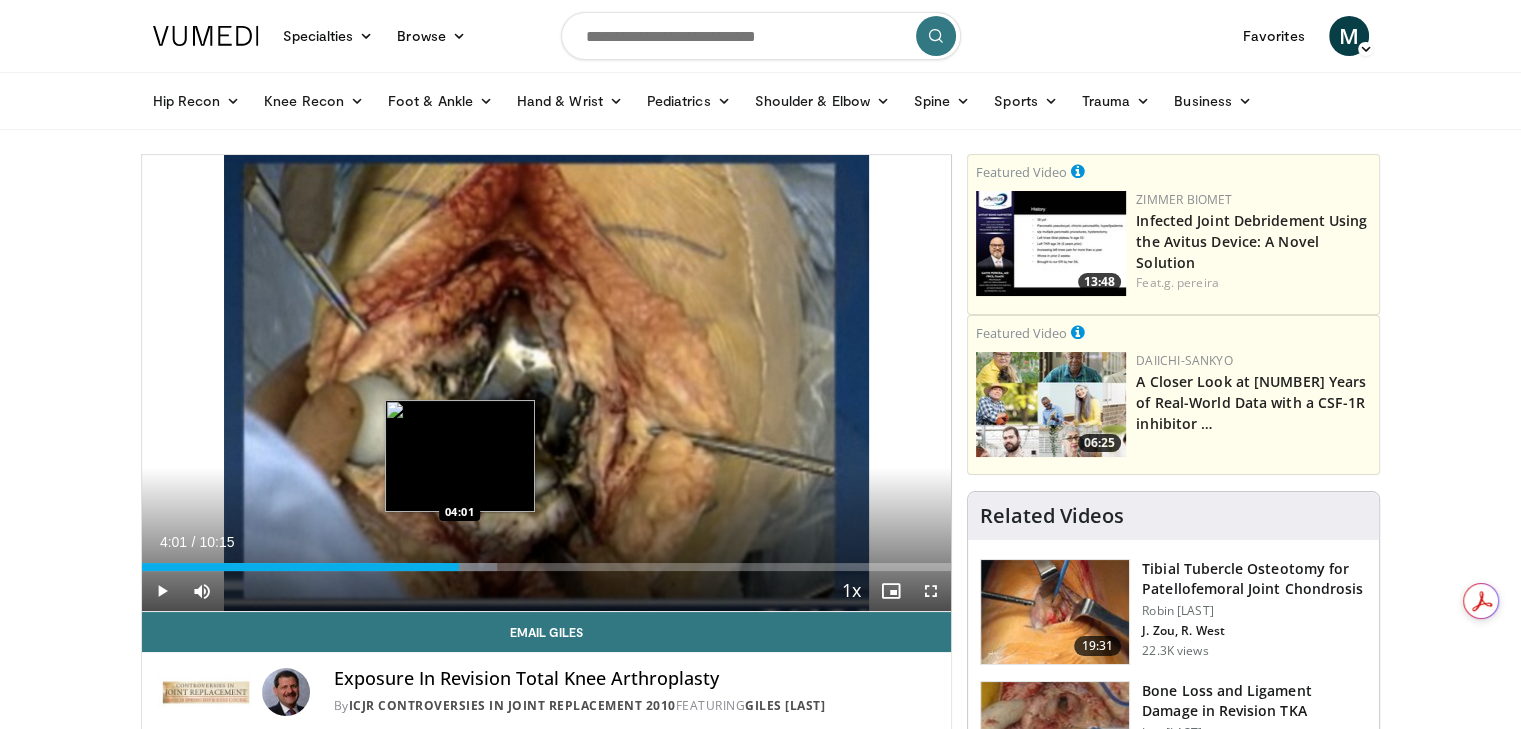click on "Loaded :  43.90% 04:01 04:01" at bounding box center [547, 567] 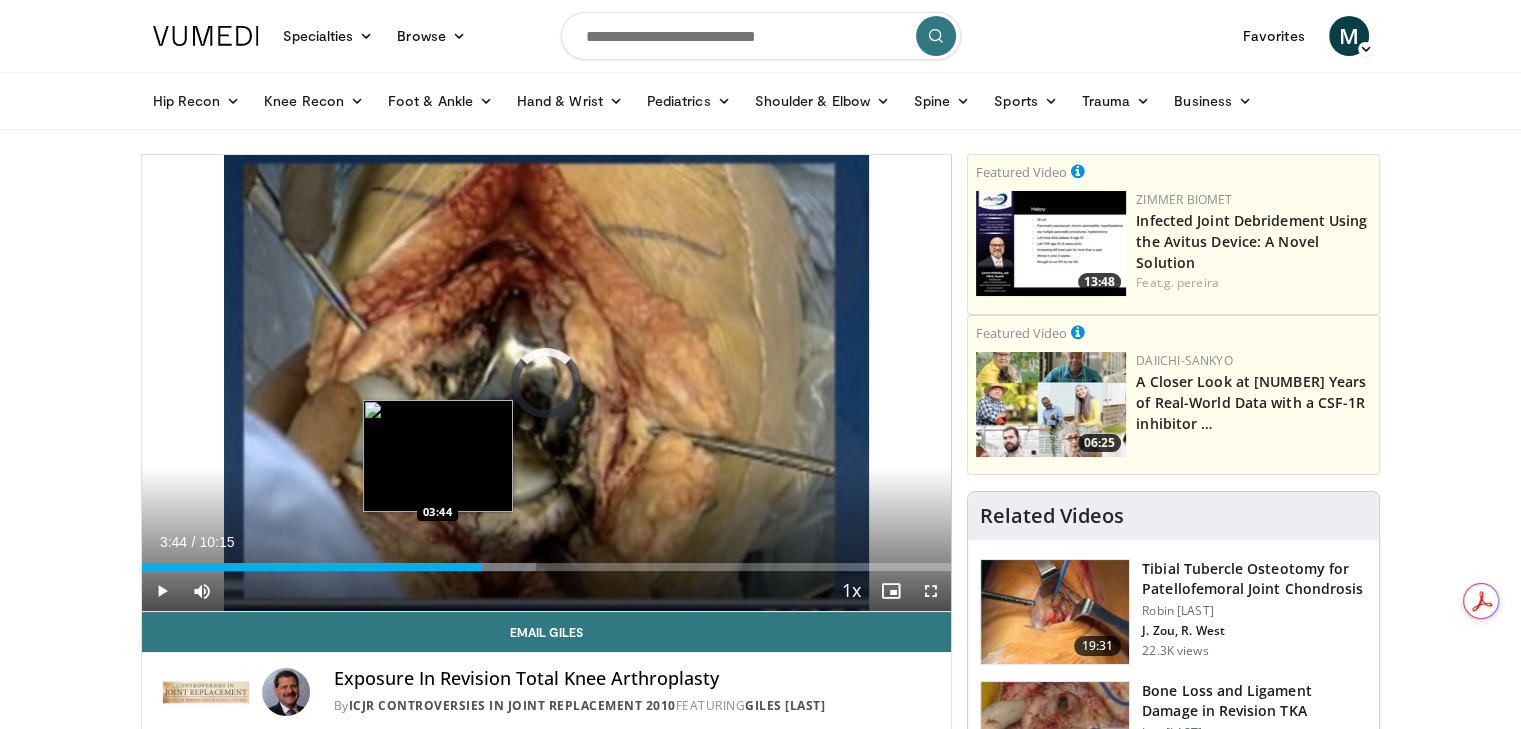 click on "[TIME]" at bounding box center (312, 567) 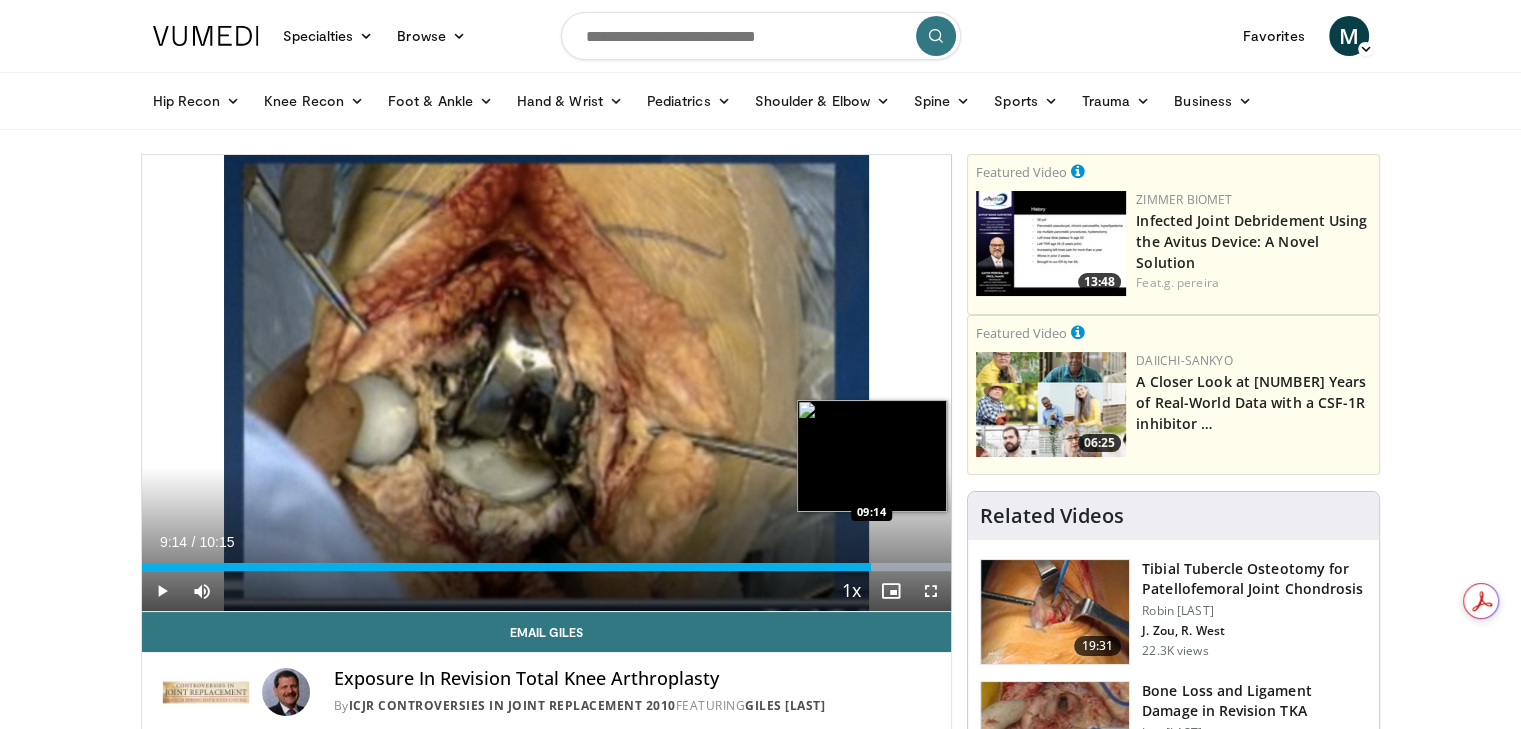 click on "09:14" at bounding box center [507, 567] 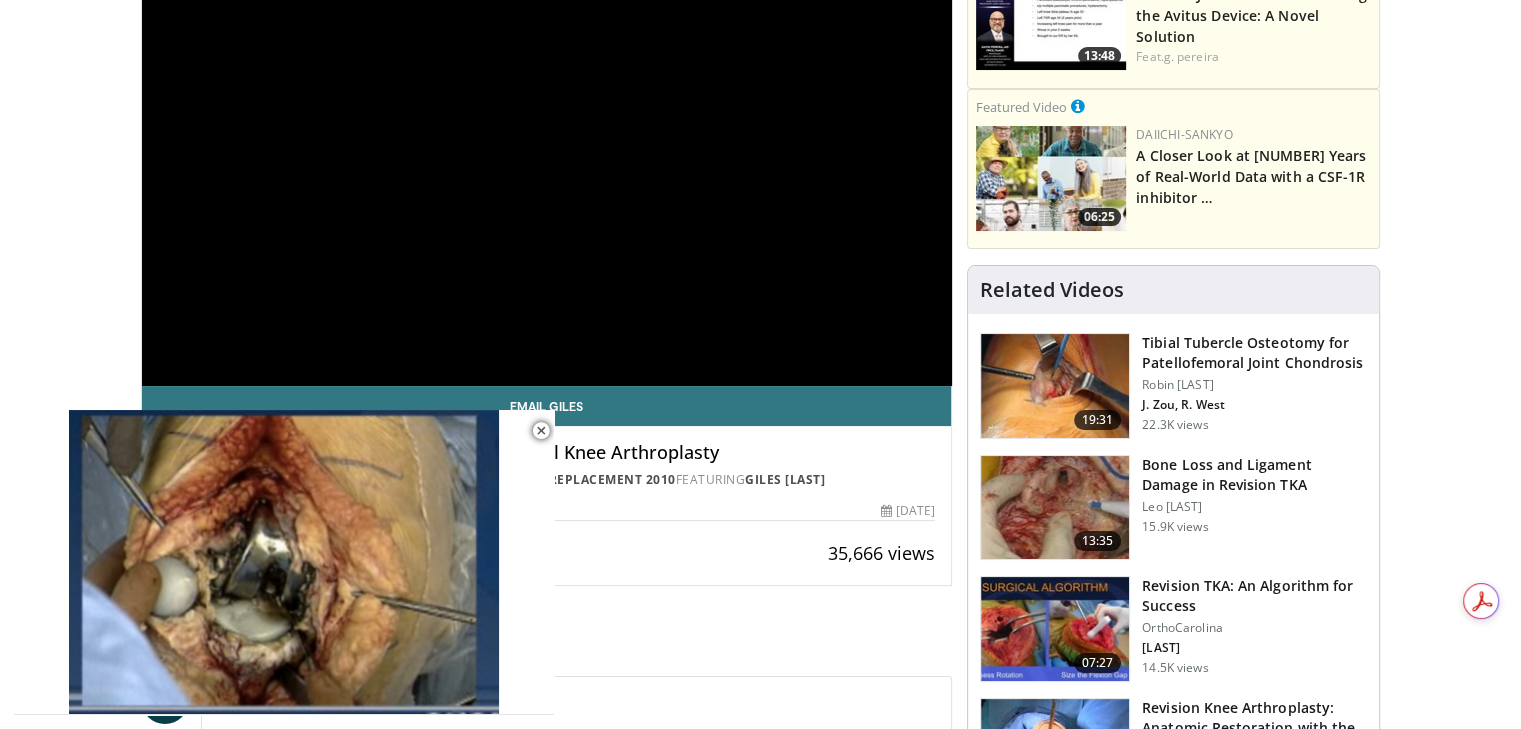 scroll, scrollTop: 413, scrollLeft: 0, axis: vertical 